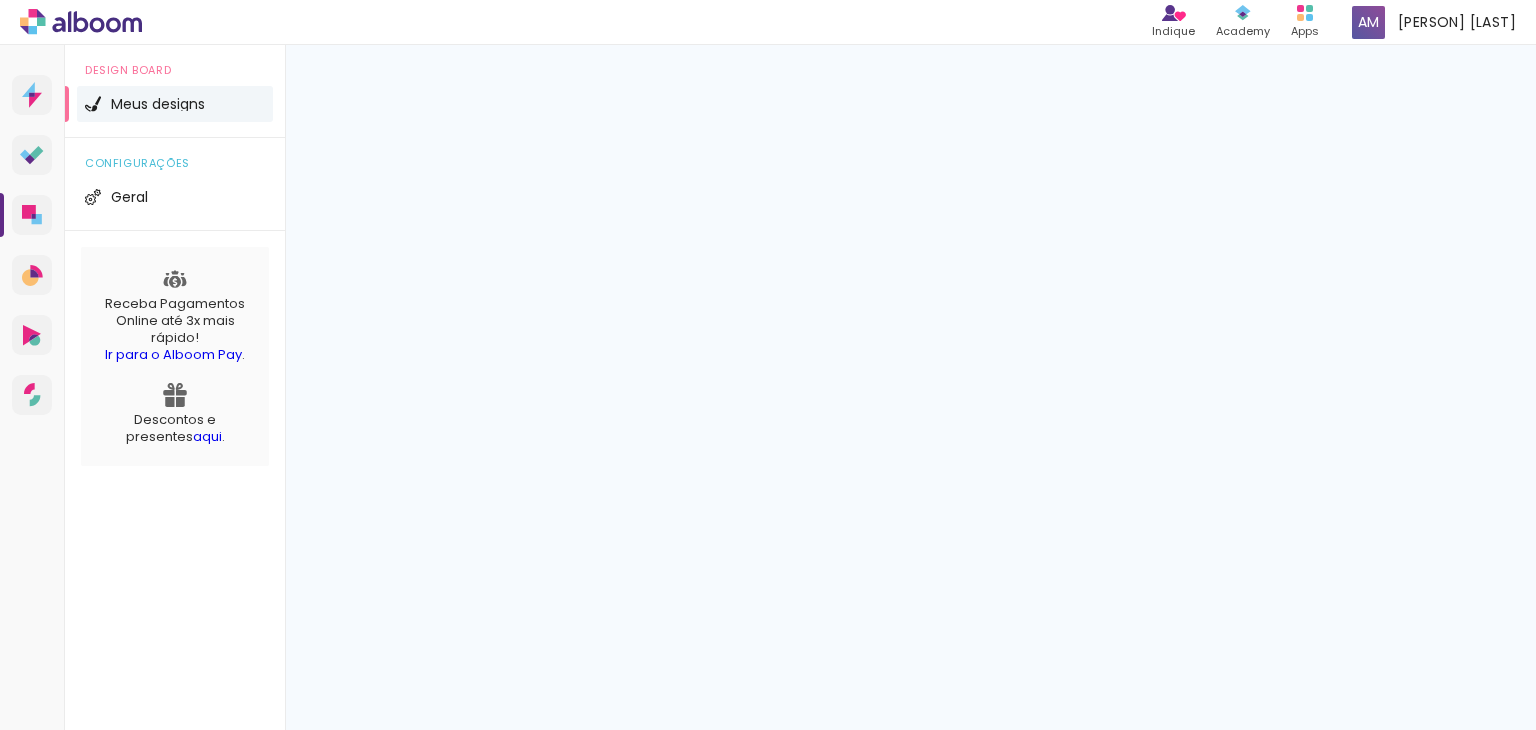 scroll, scrollTop: 0, scrollLeft: 0, axis: both 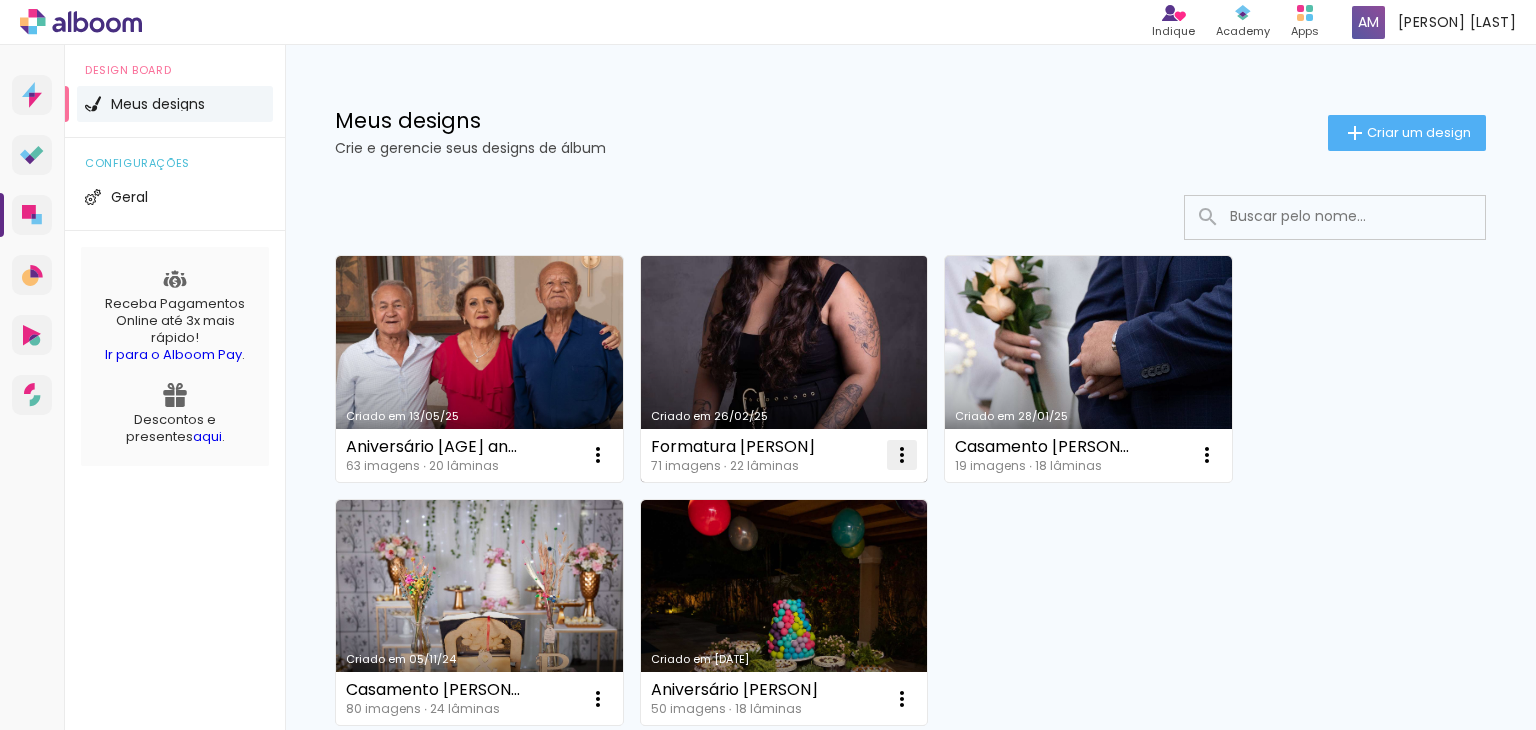 click at bounding box center (598, 455) 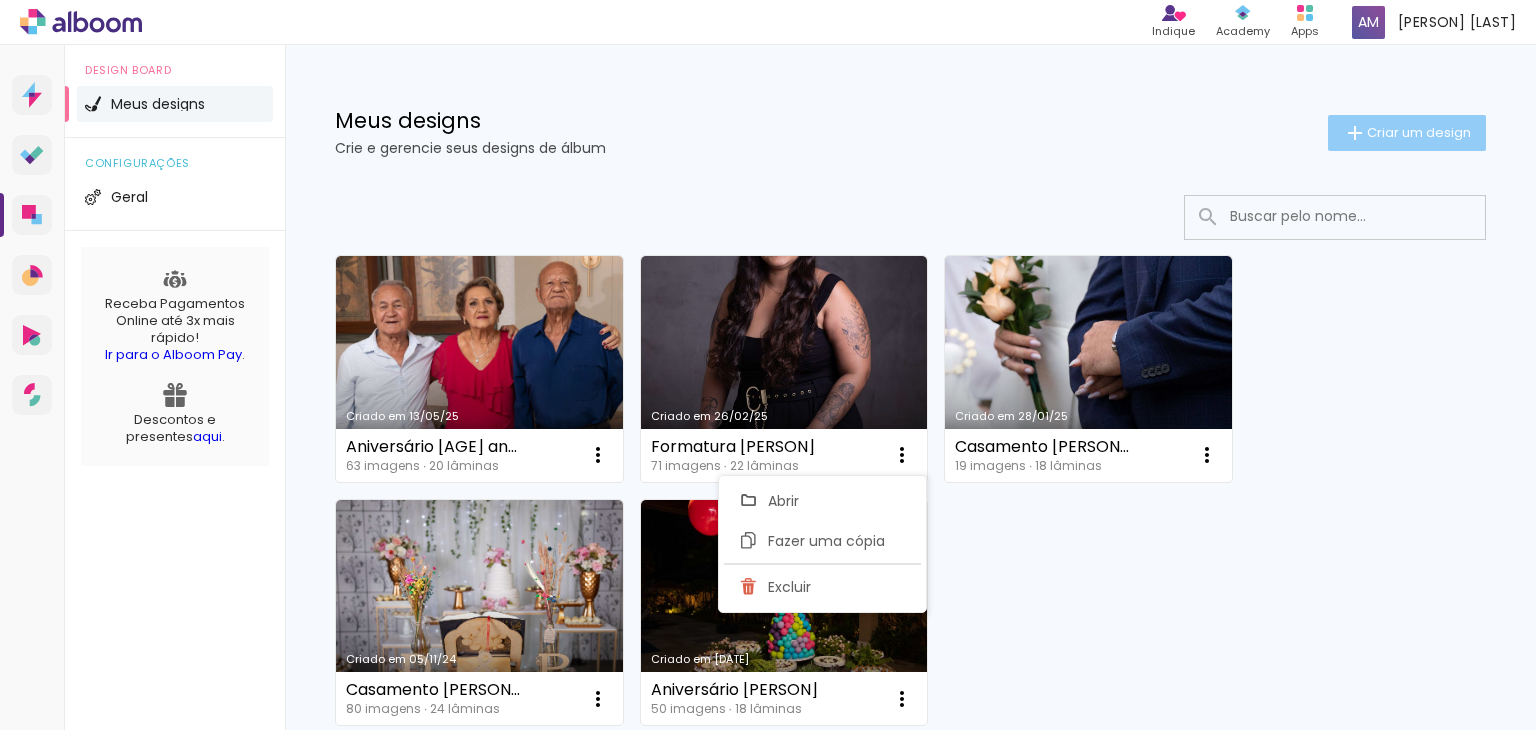 click on "Criar um design" 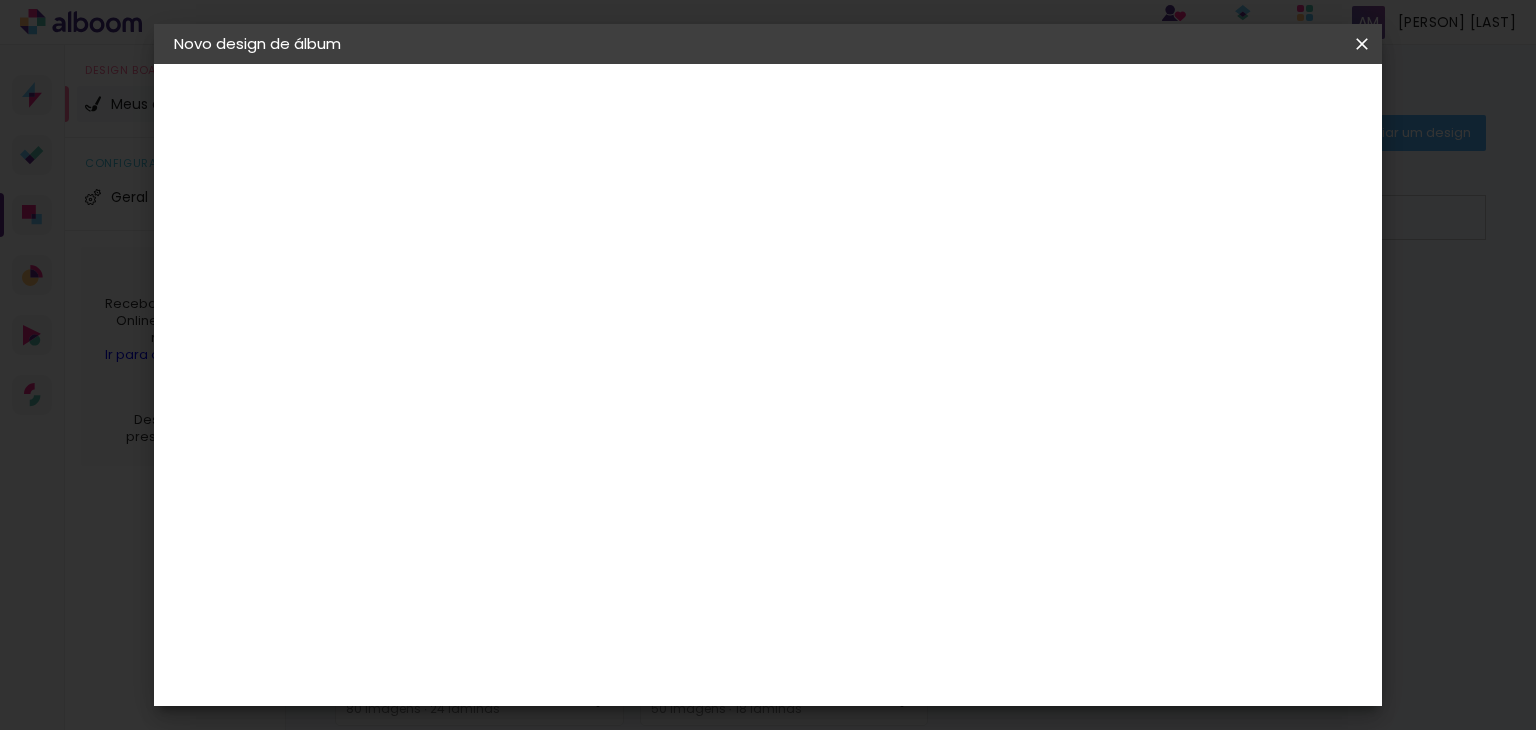 click at bounding box center [0, 0] 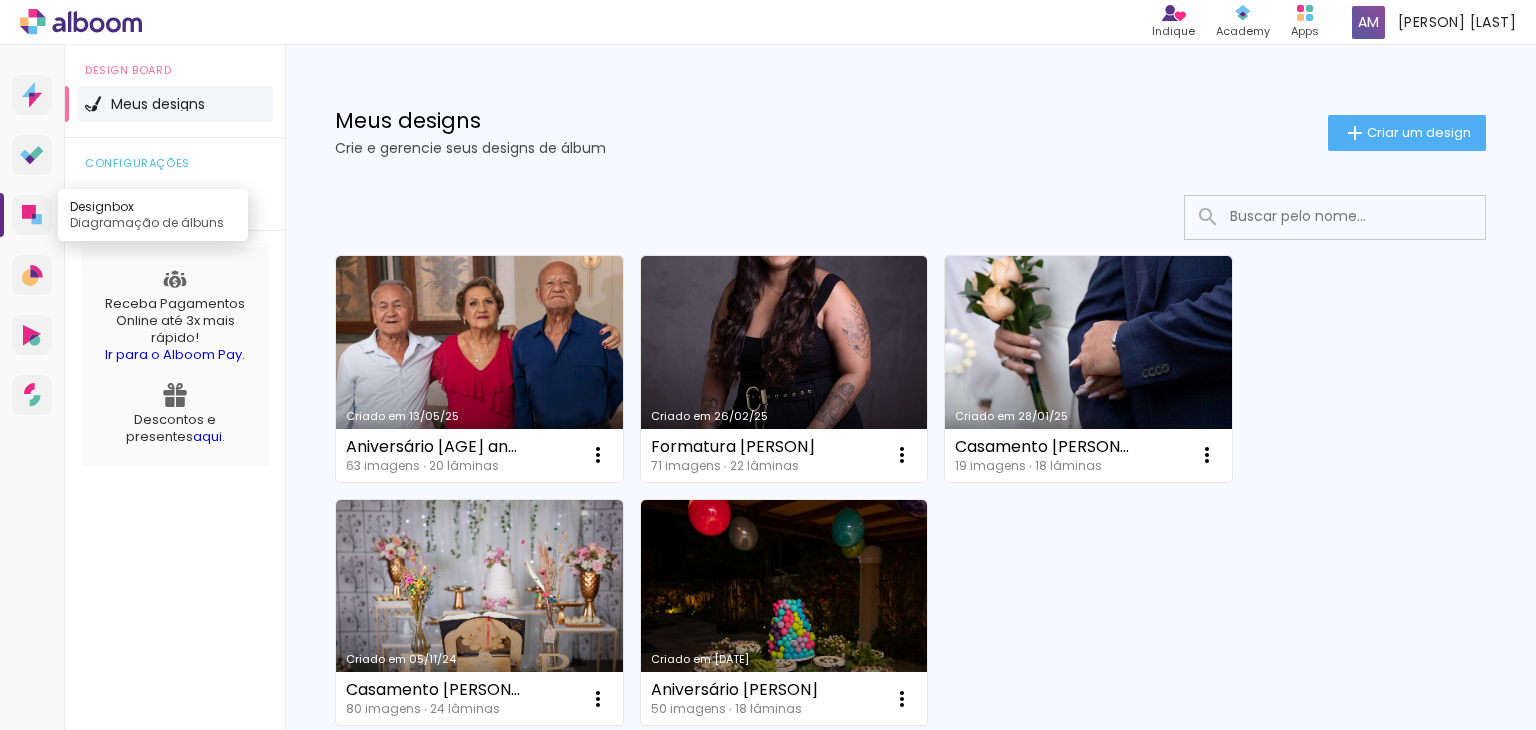click 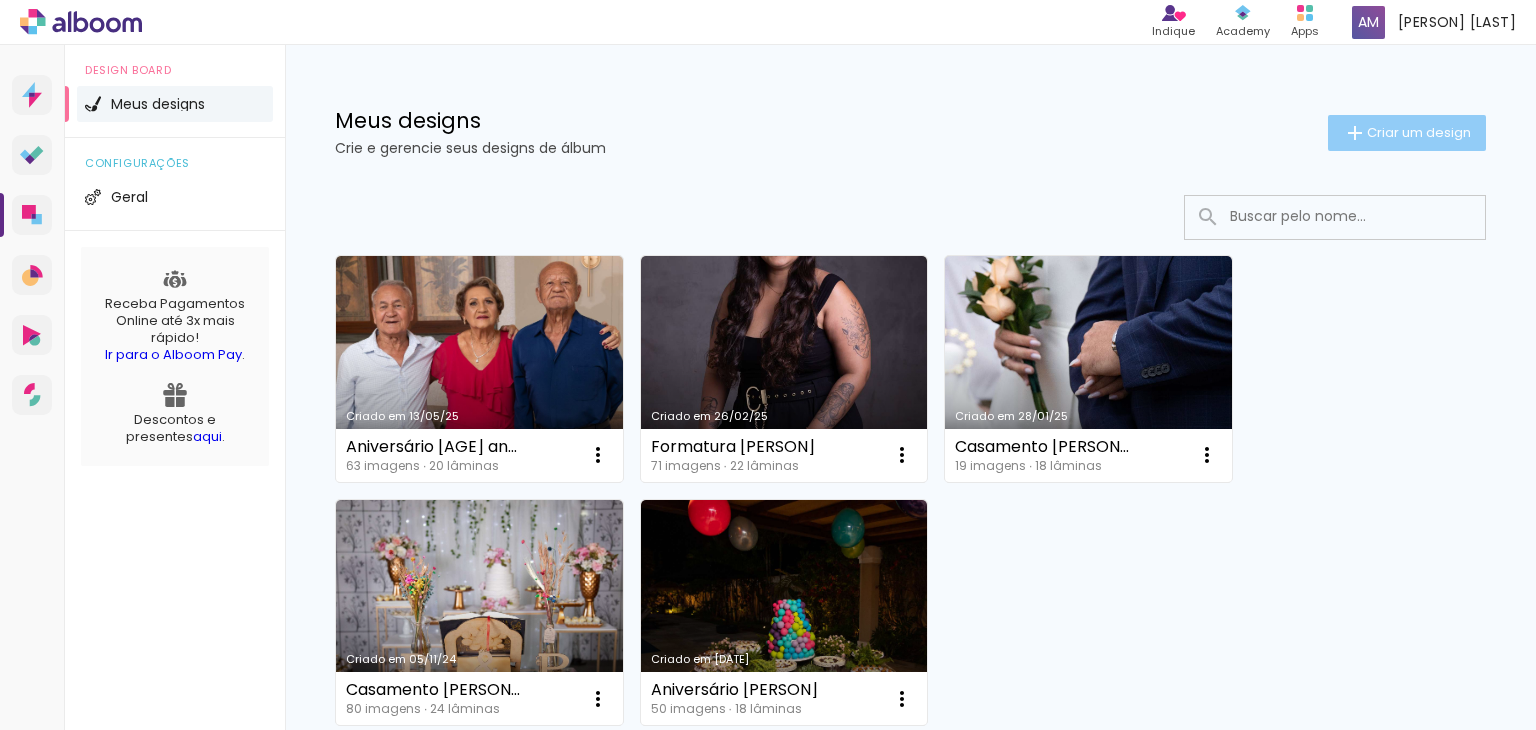 click on "Criar um design" 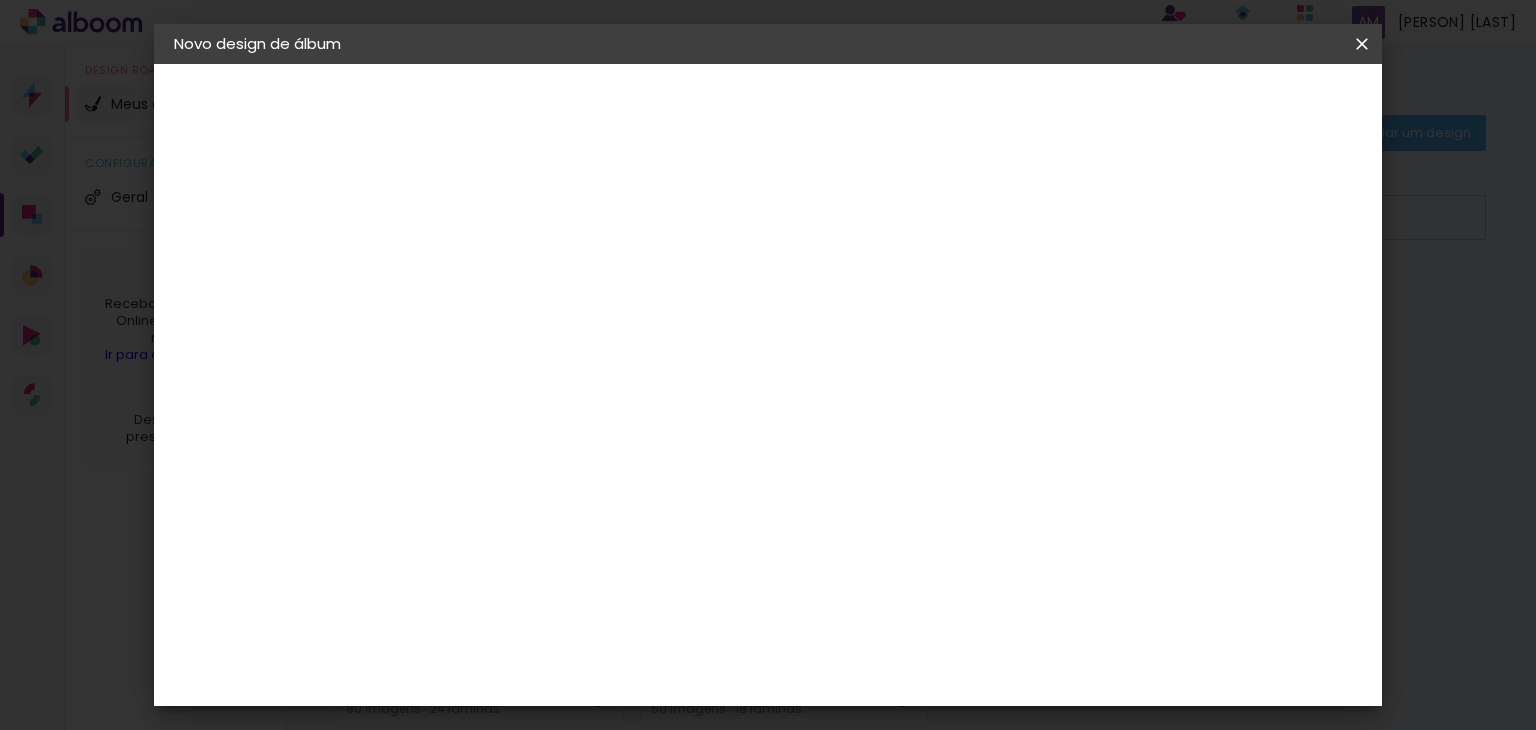click at bounding box center (501, 268) 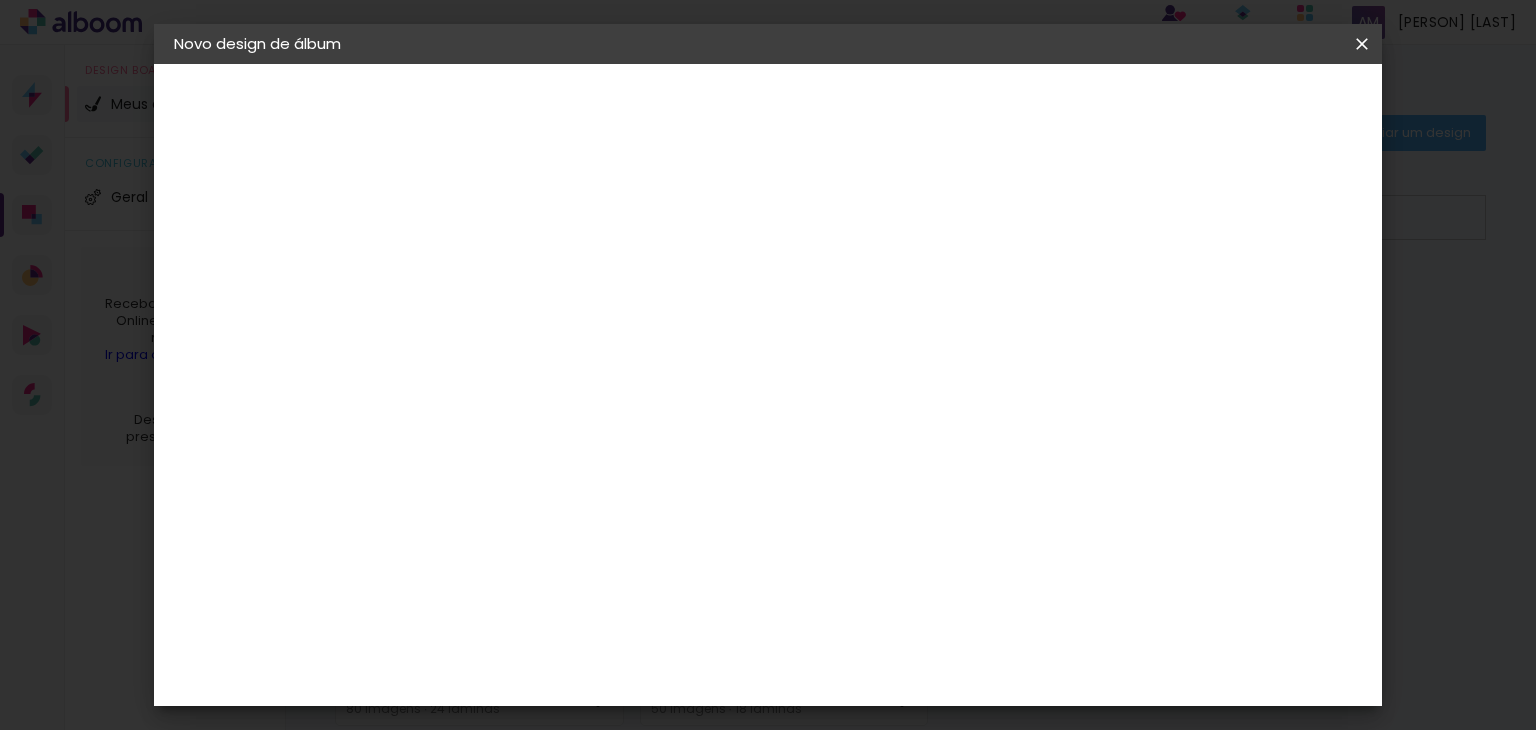 click at bounding box center [501, 268] 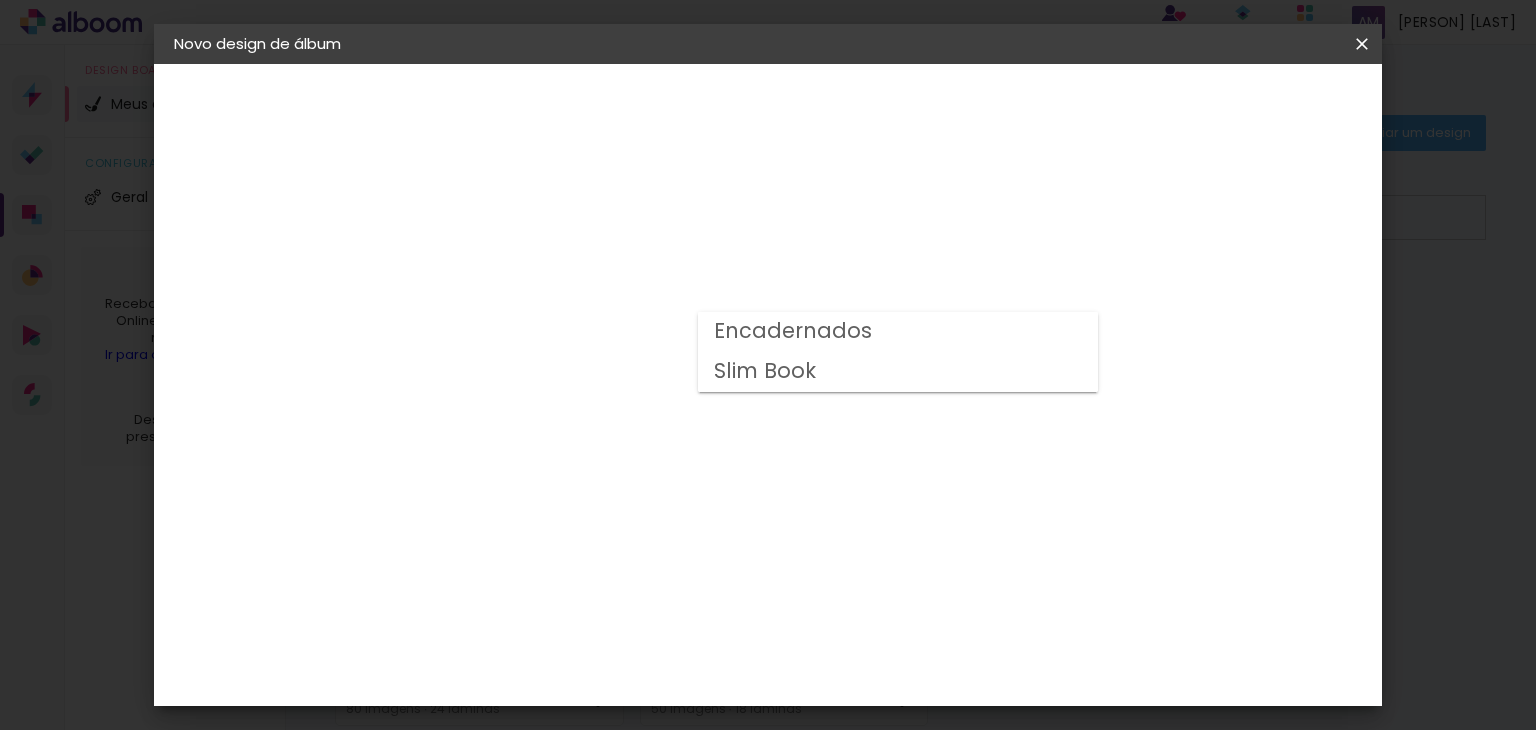click on "Encadernados" at bounding box center [0, 0] 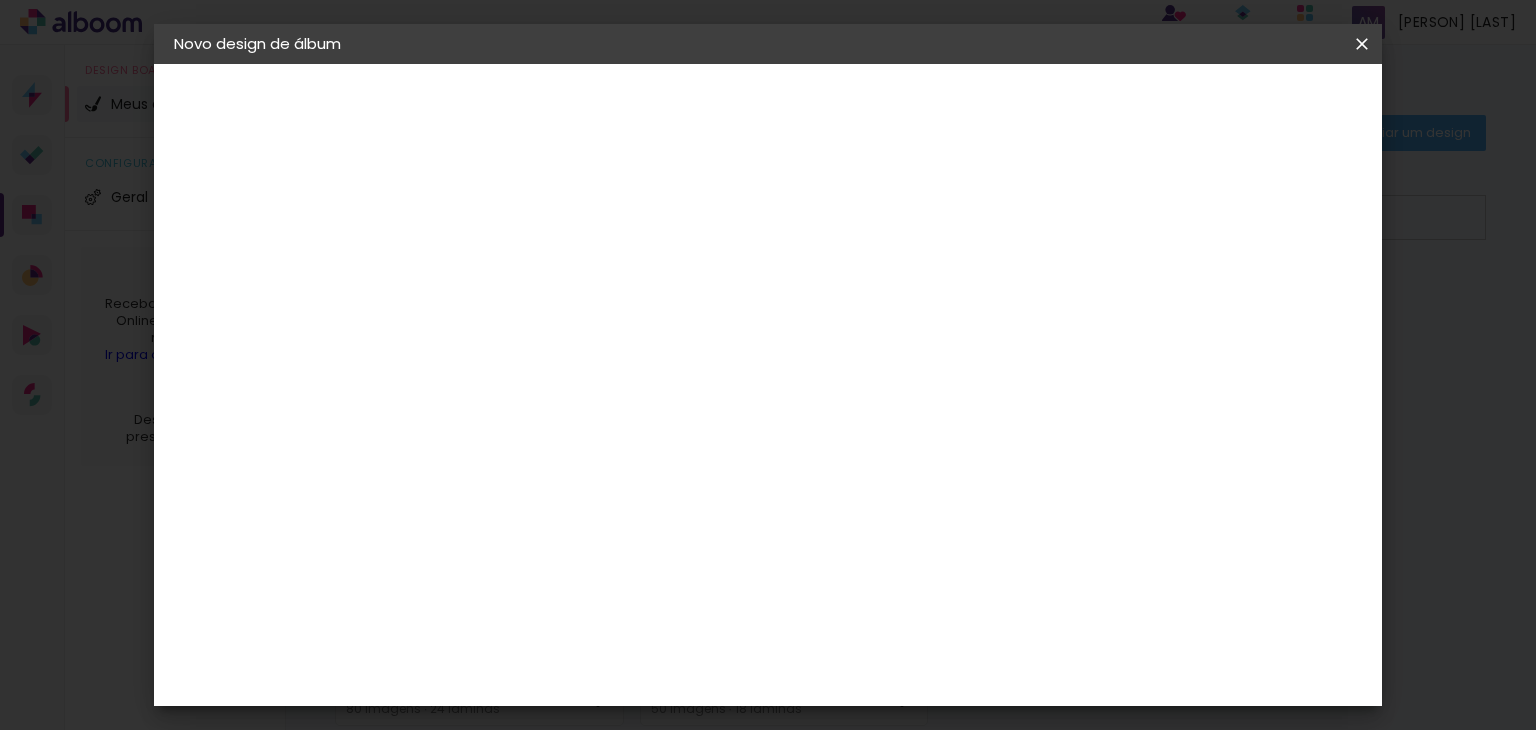 scroll, scrollTop: 400, scrollLeft: 0, axis: vertical 